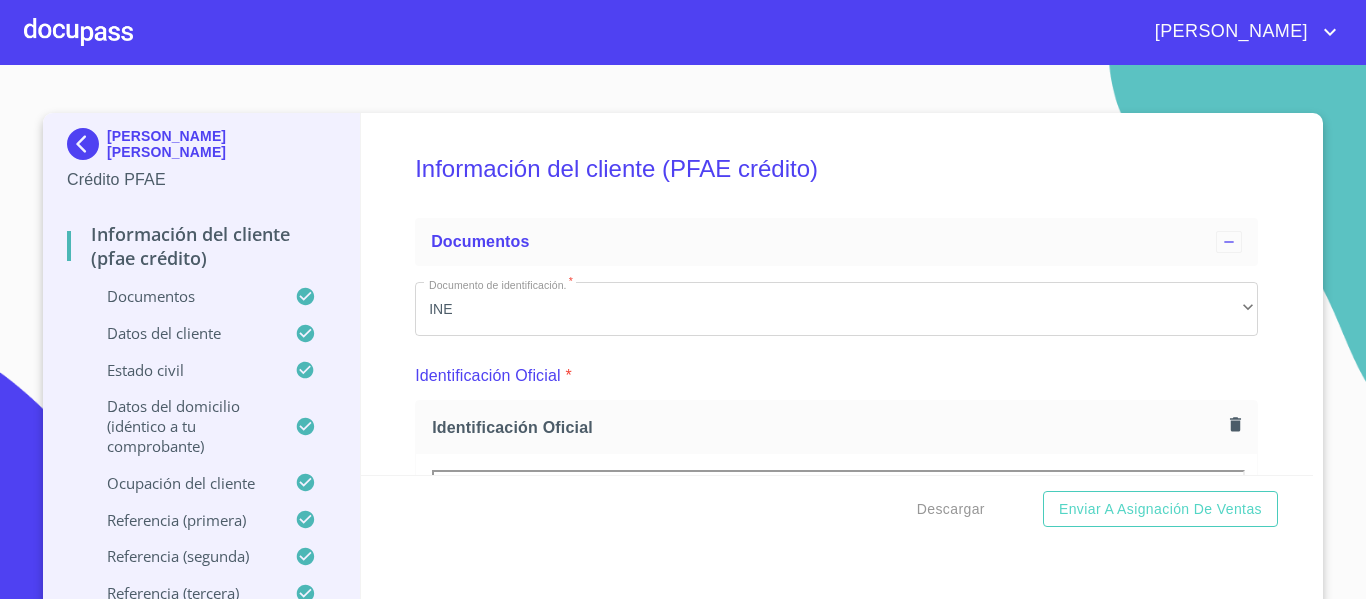 scroll, scrollTop: 0, scrollLeft: 0, axis: both 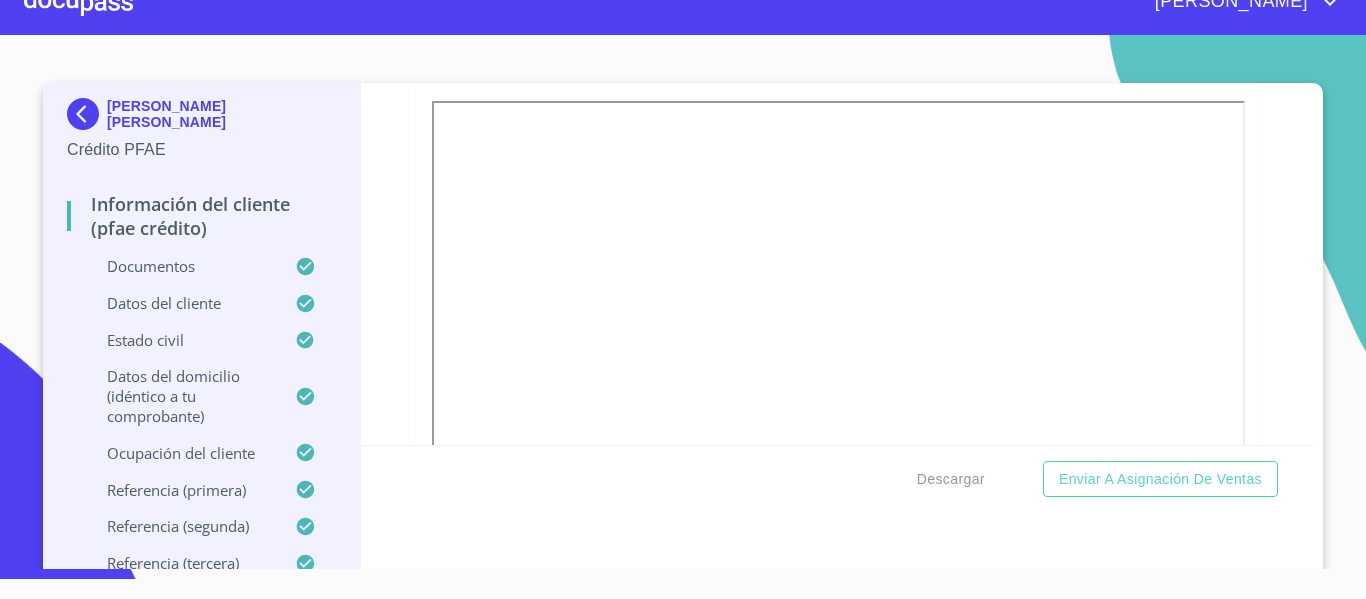 click at bounding box center [78, 2] 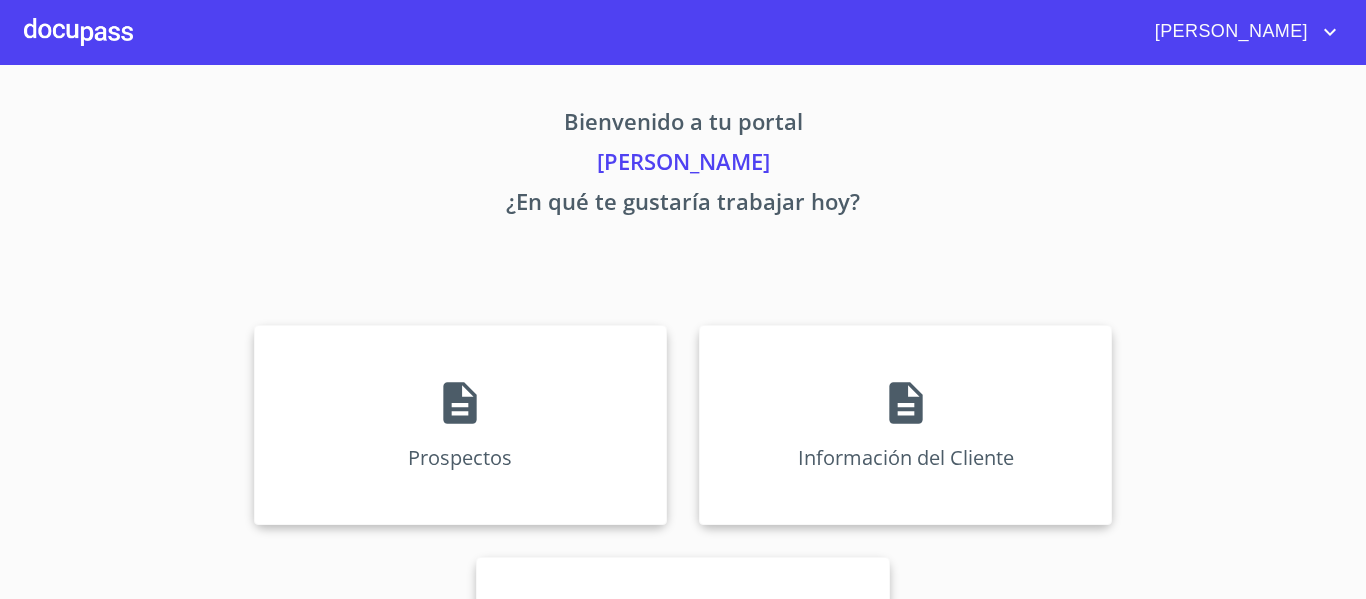 scroll, scrollTop: 0, scrollLeft: 0, axis: both 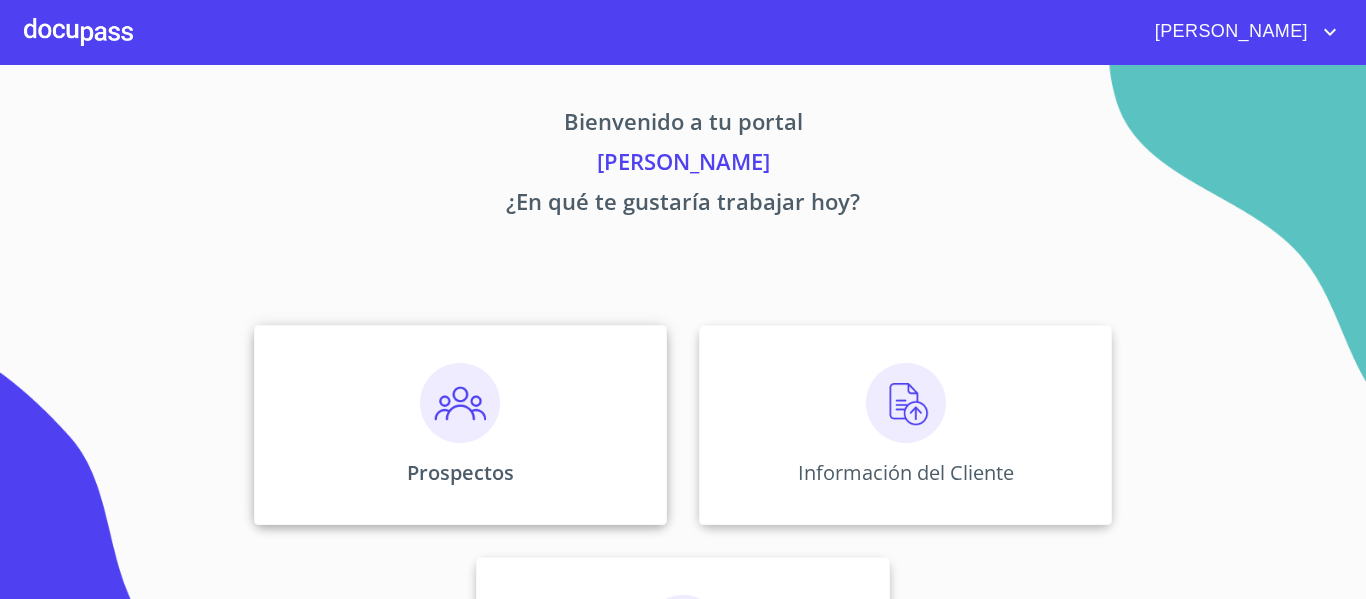 click at bounding box center [460, 403] 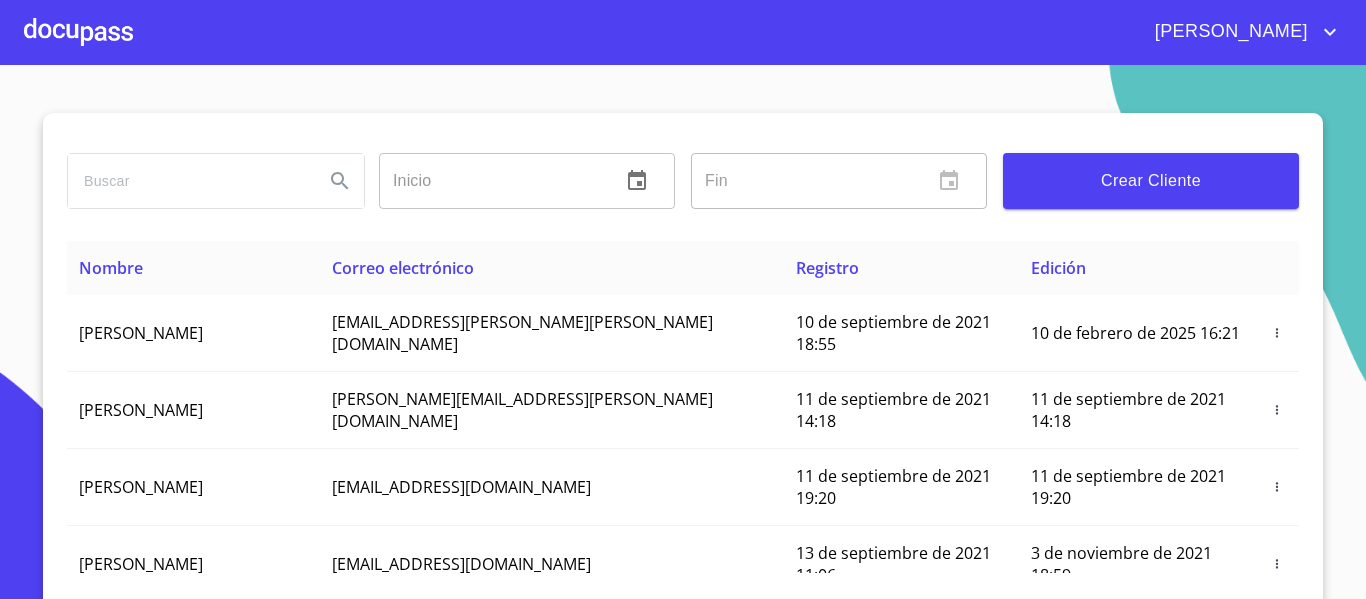 click at bounding box center [188, 181] 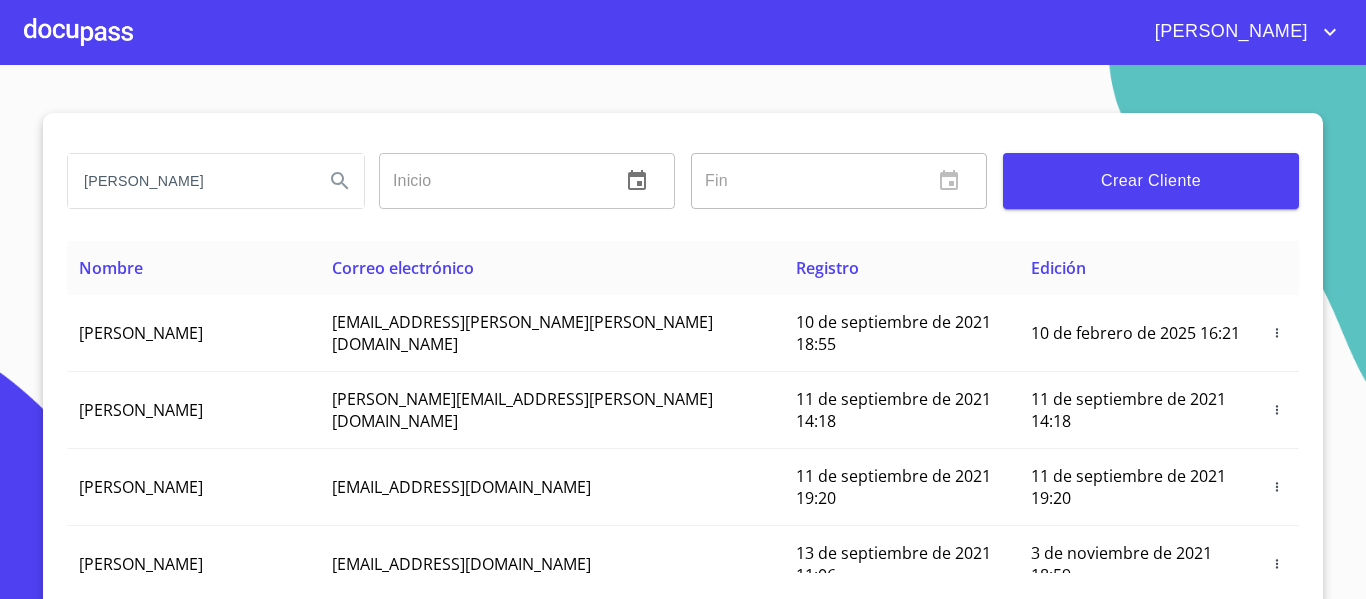 scroll, scrollTop: 0, scrollLeft: 14, axis: horizontal 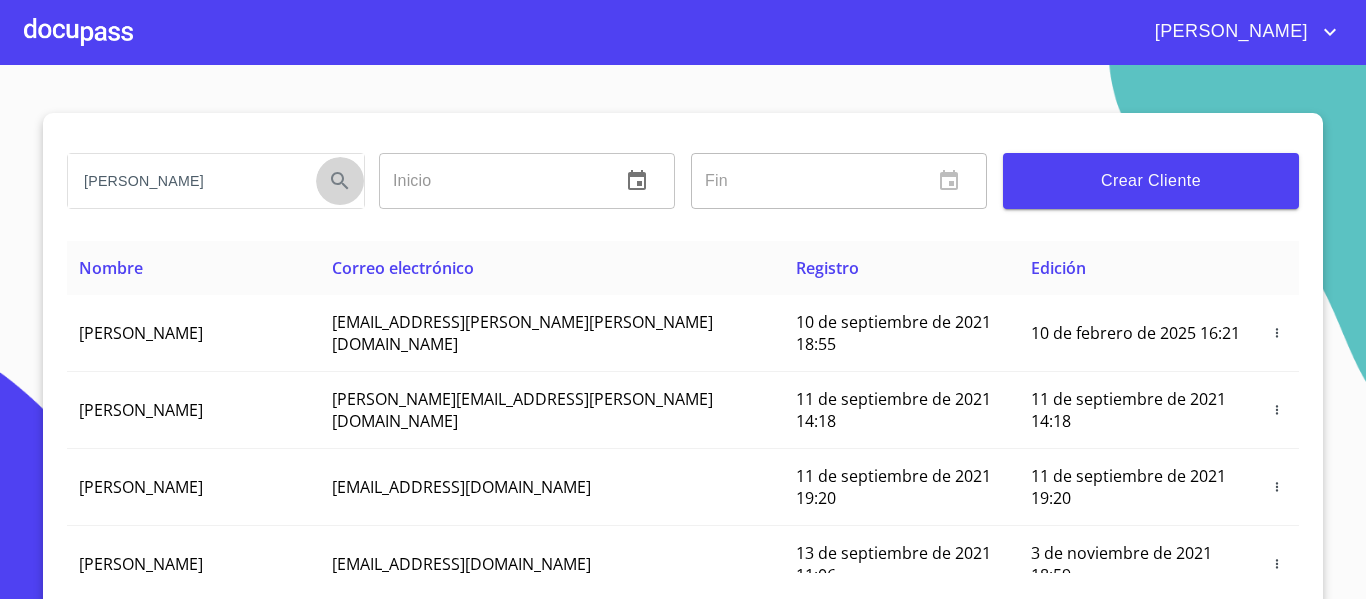 click 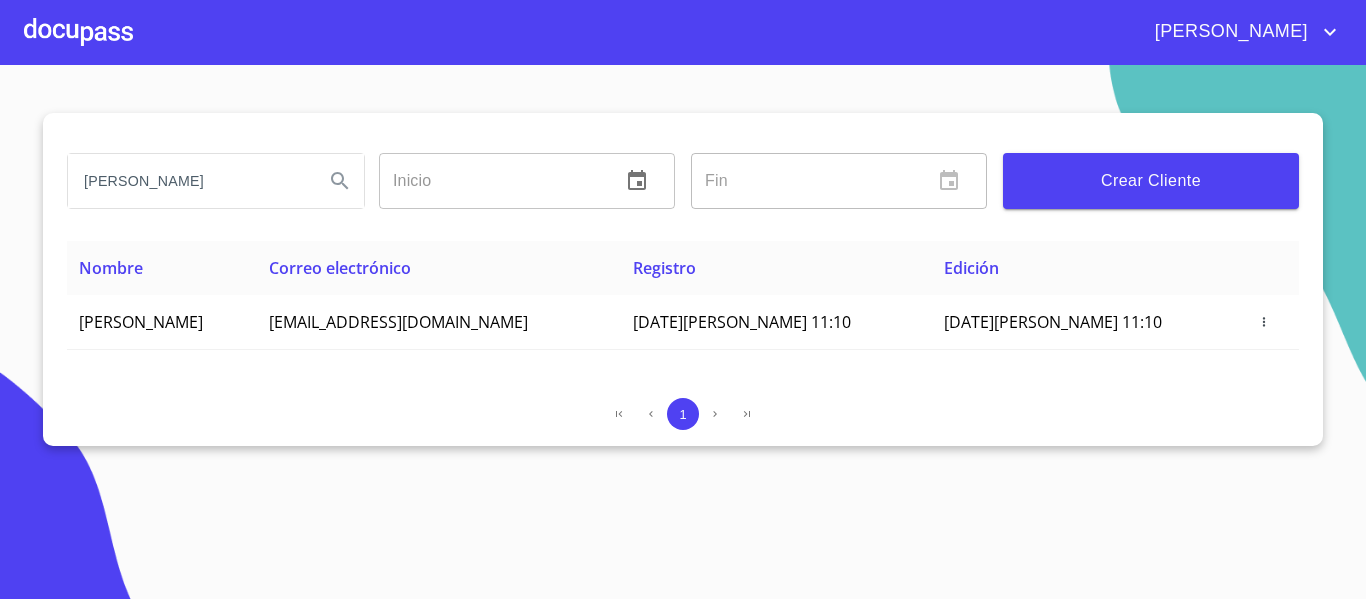 click on "[PERSON_NAME]" at bounding box center [188, 181] 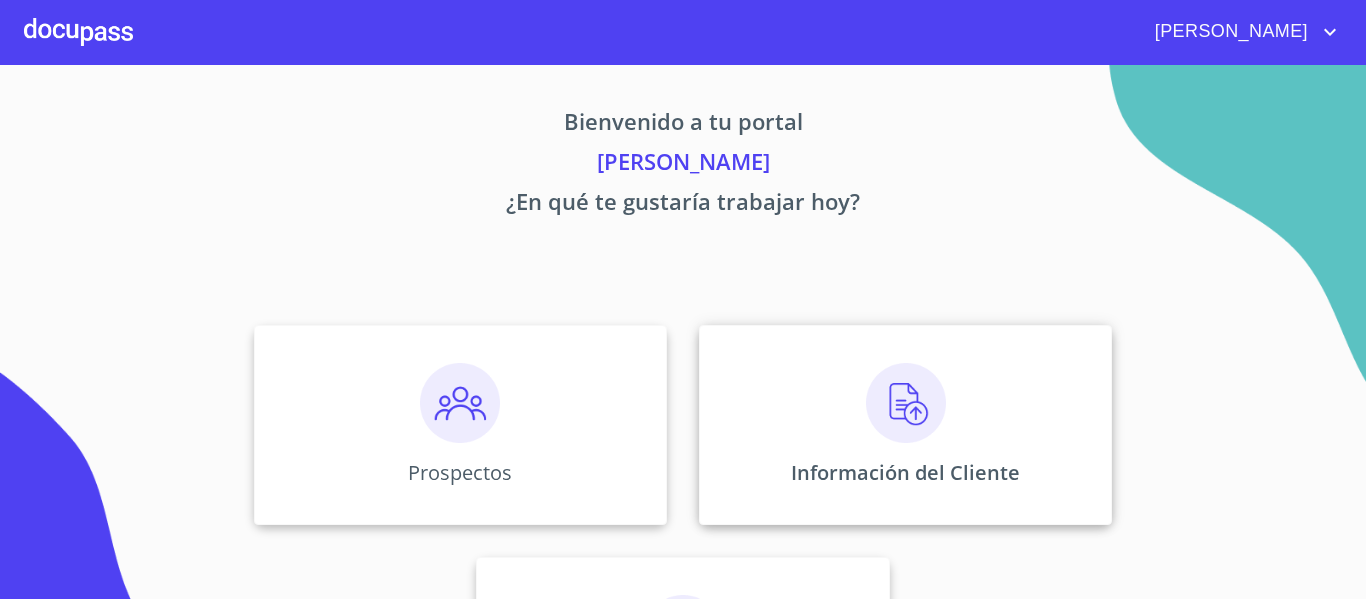 click at bounding box center [906, 403] 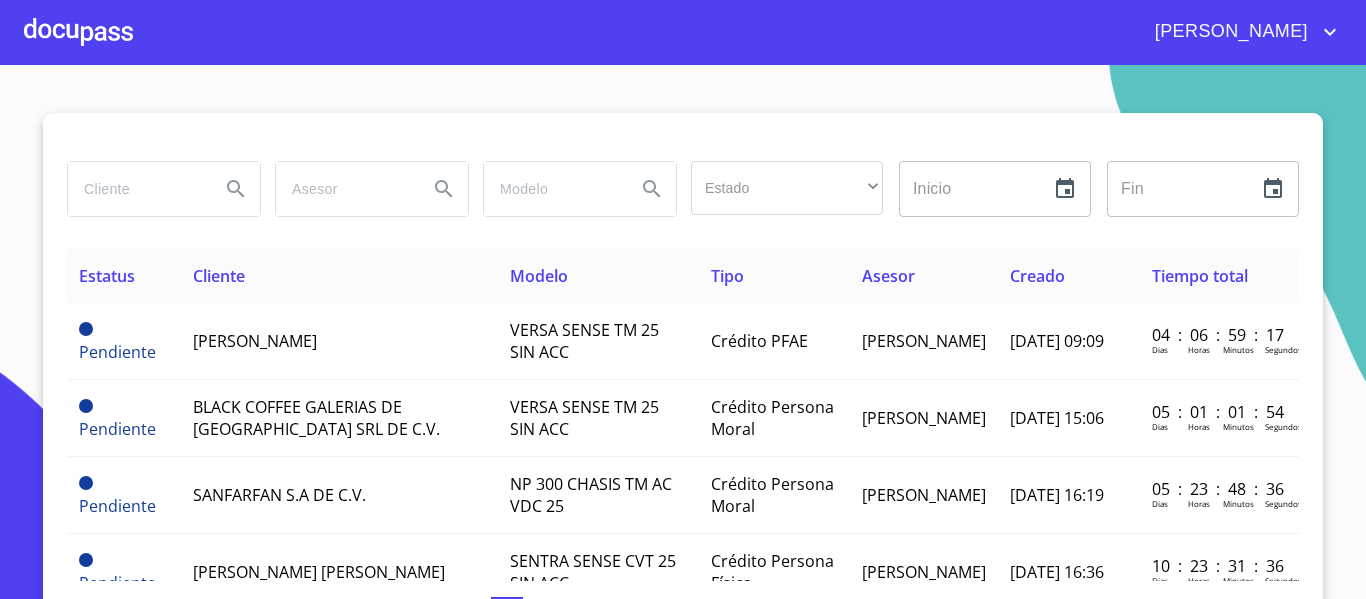 click at bounding box center (136, 189) 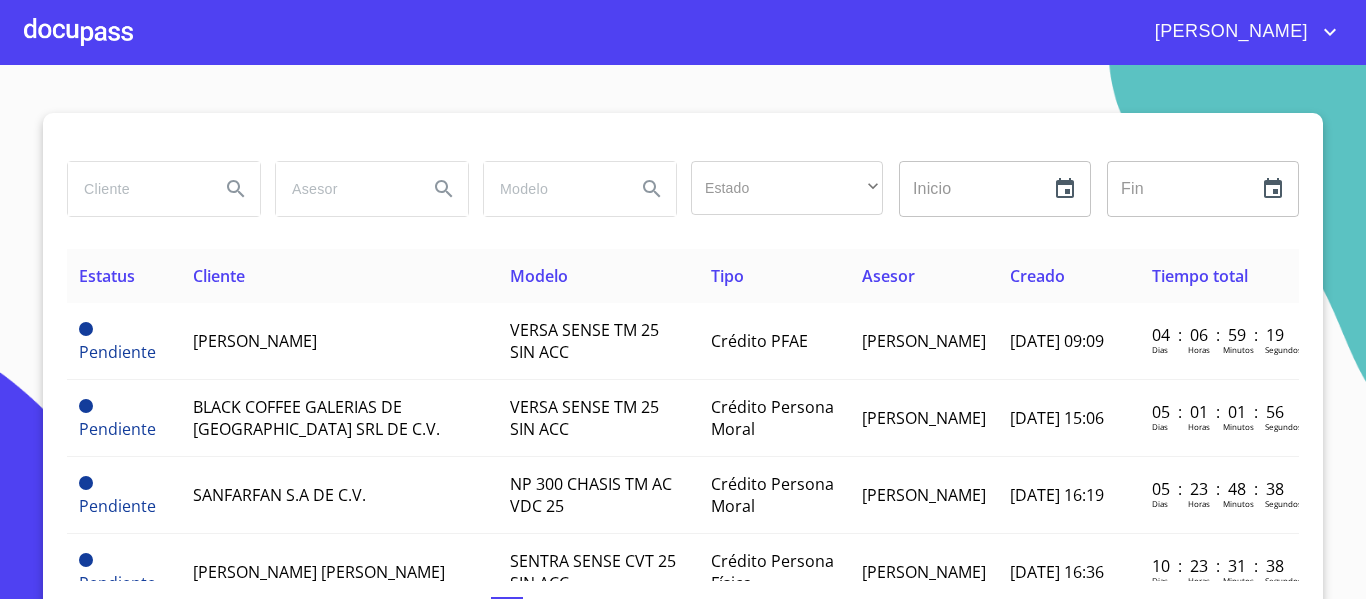 paste on "[PERSON_NAME]" 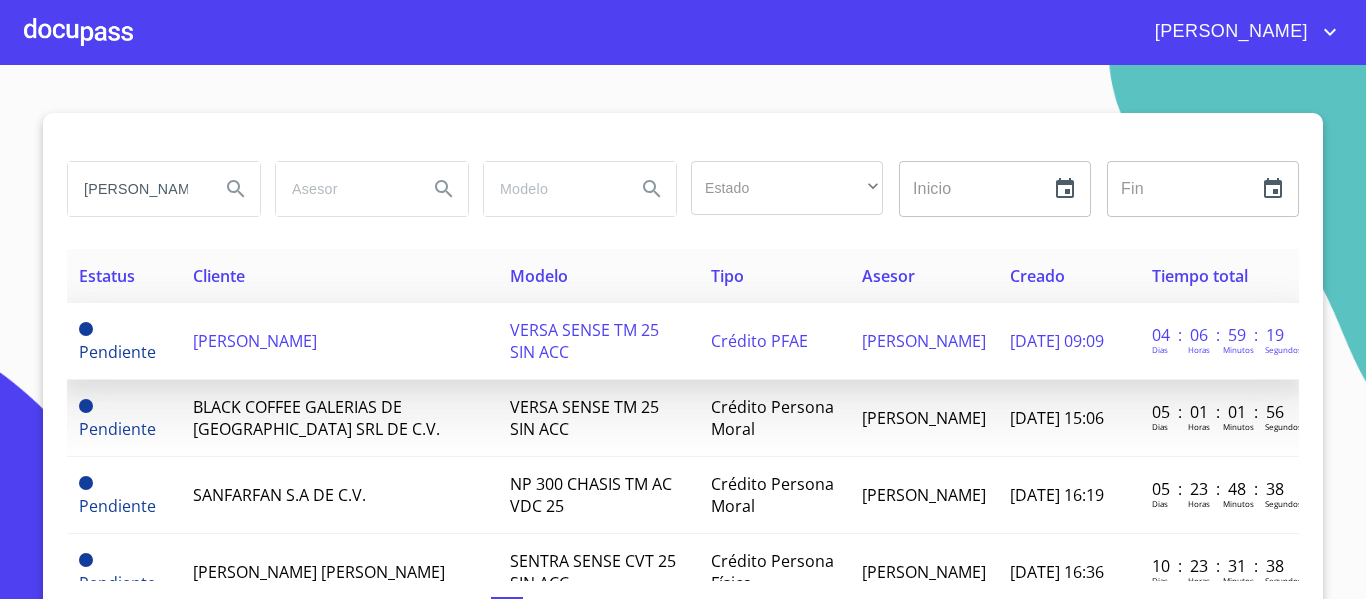 scroll, scrollTop: 0, scrollLeft: 118, axis: horizontal 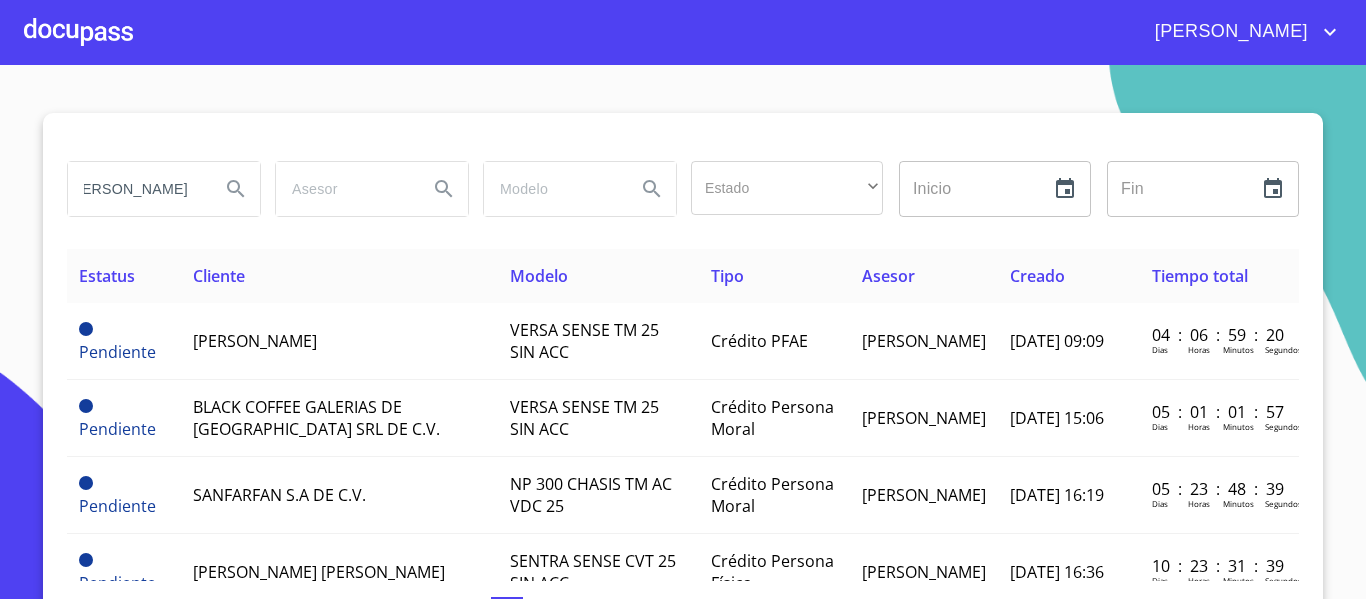 type on "[PERSON_NAME]" 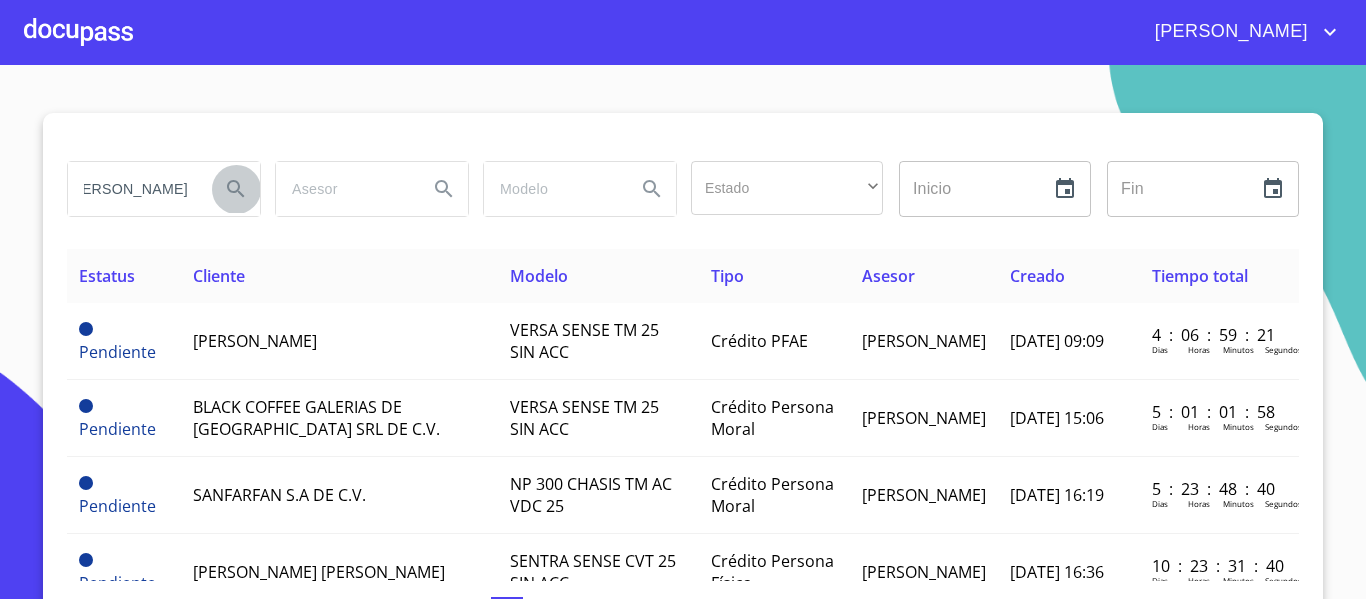 scroll, scrollTop: 0, scrollLeft: 0, axis: both 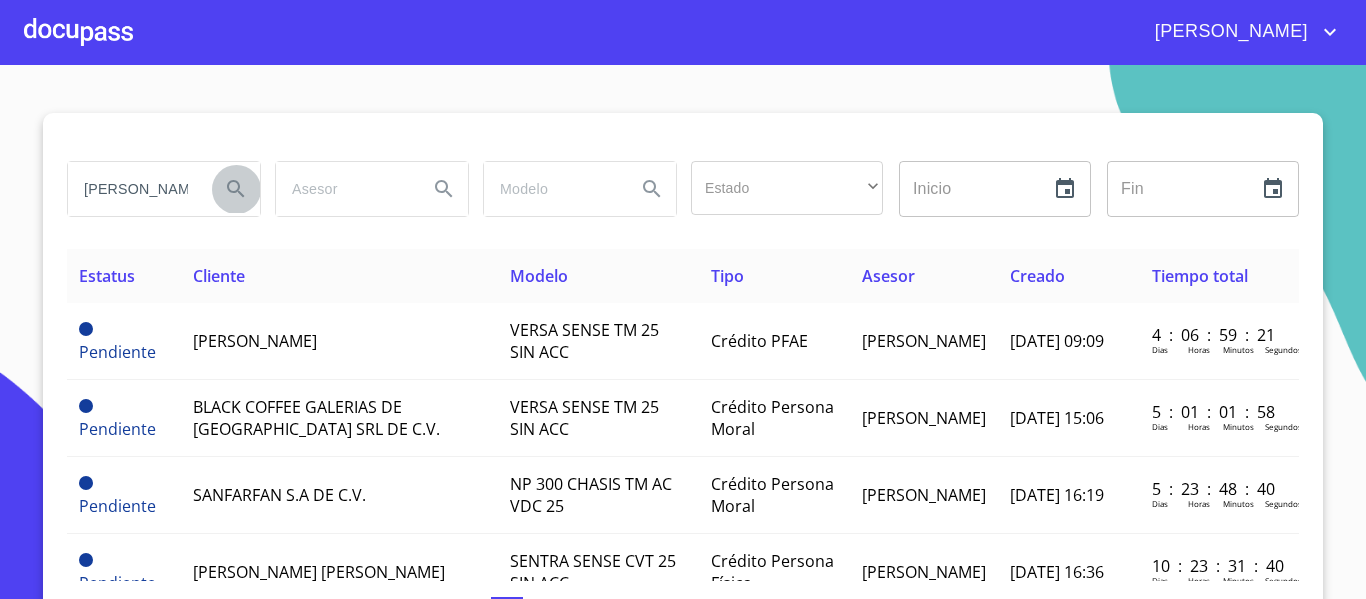 click 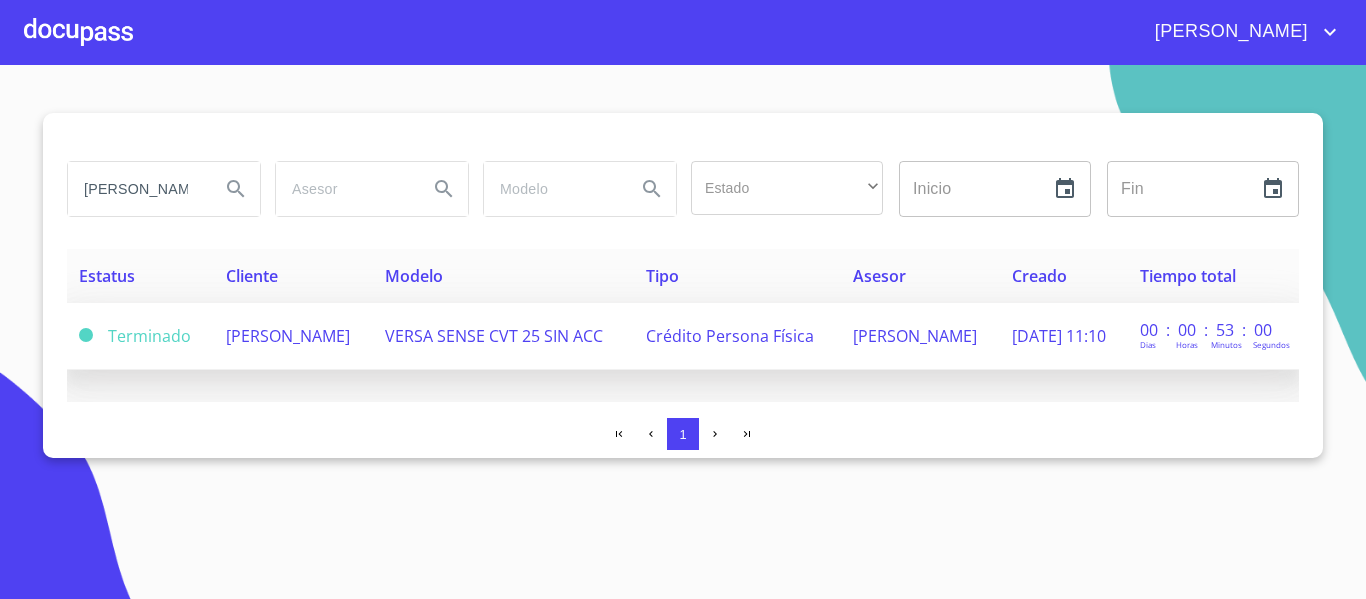 click on "[PERSON_NAME]" at bounding box center (288, 336) 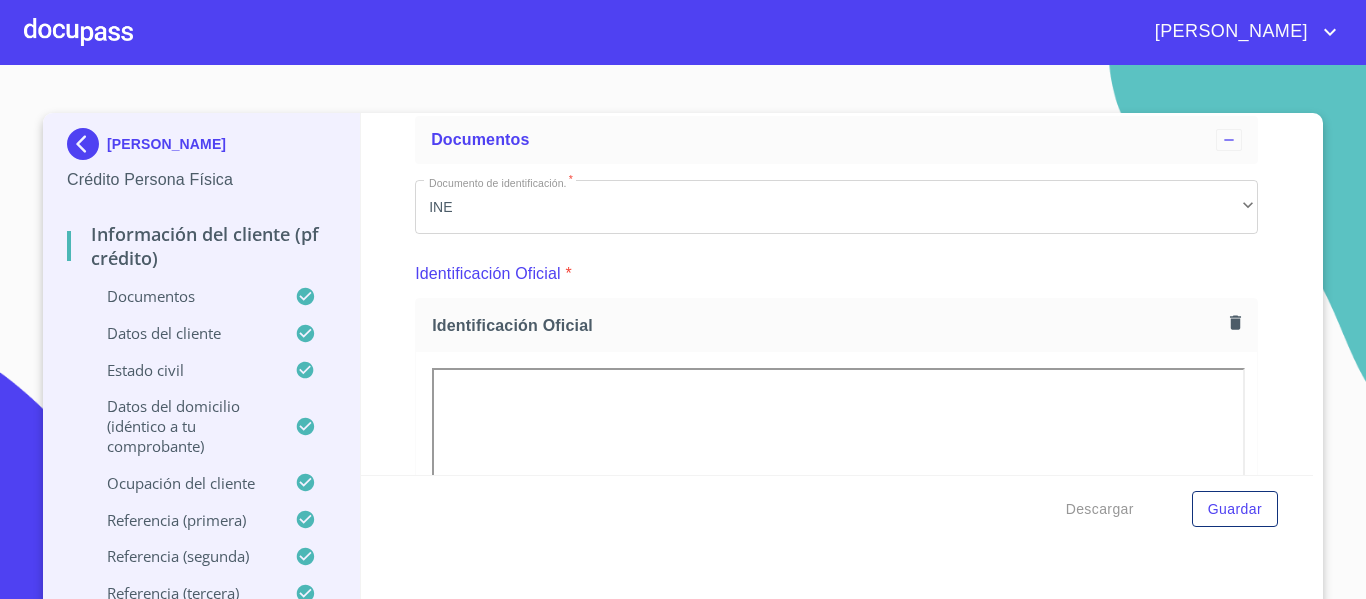 scroll, scrollTop: 305, scrollLeft: 0, axis: vertical 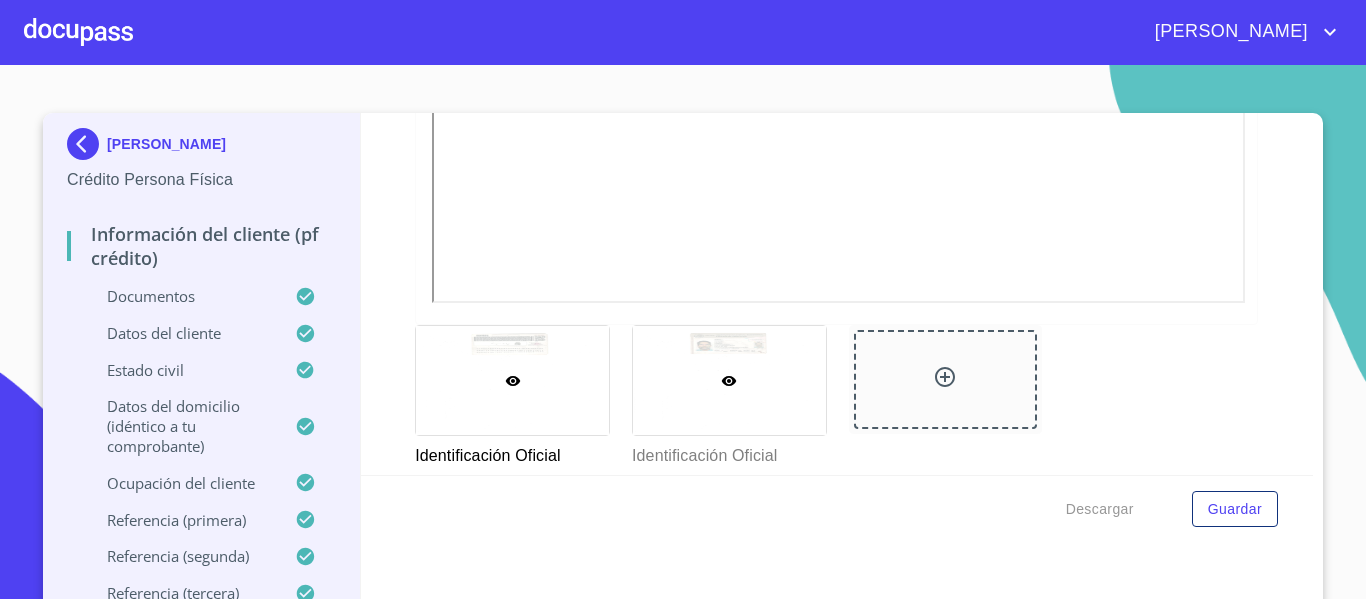 click at bounding box center (729, 380) 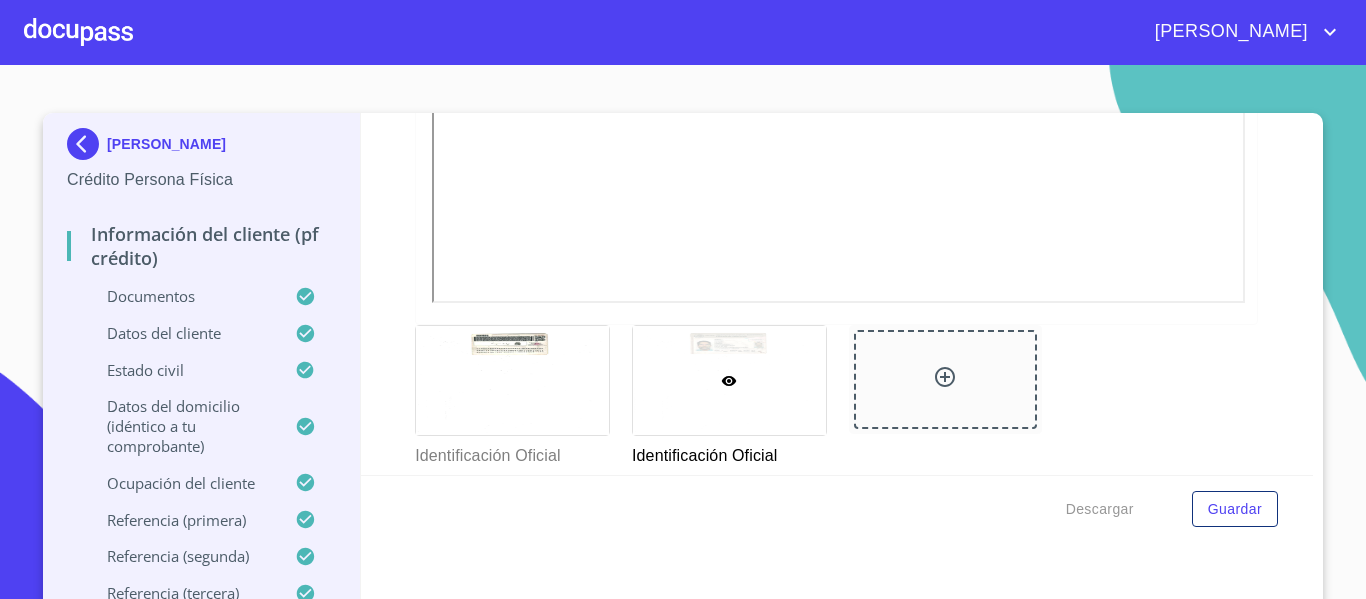 scroll, scrollTop: 239, scrollLeft: 0, axis: vertical 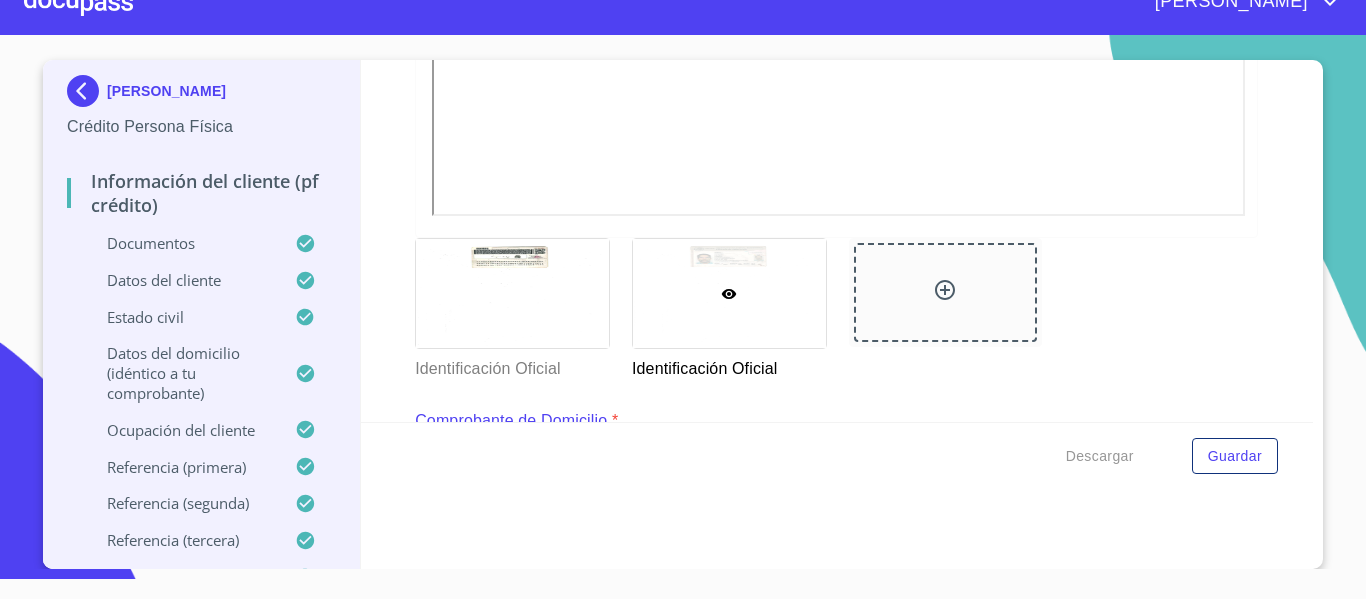 click at bounding box center (729, 293) 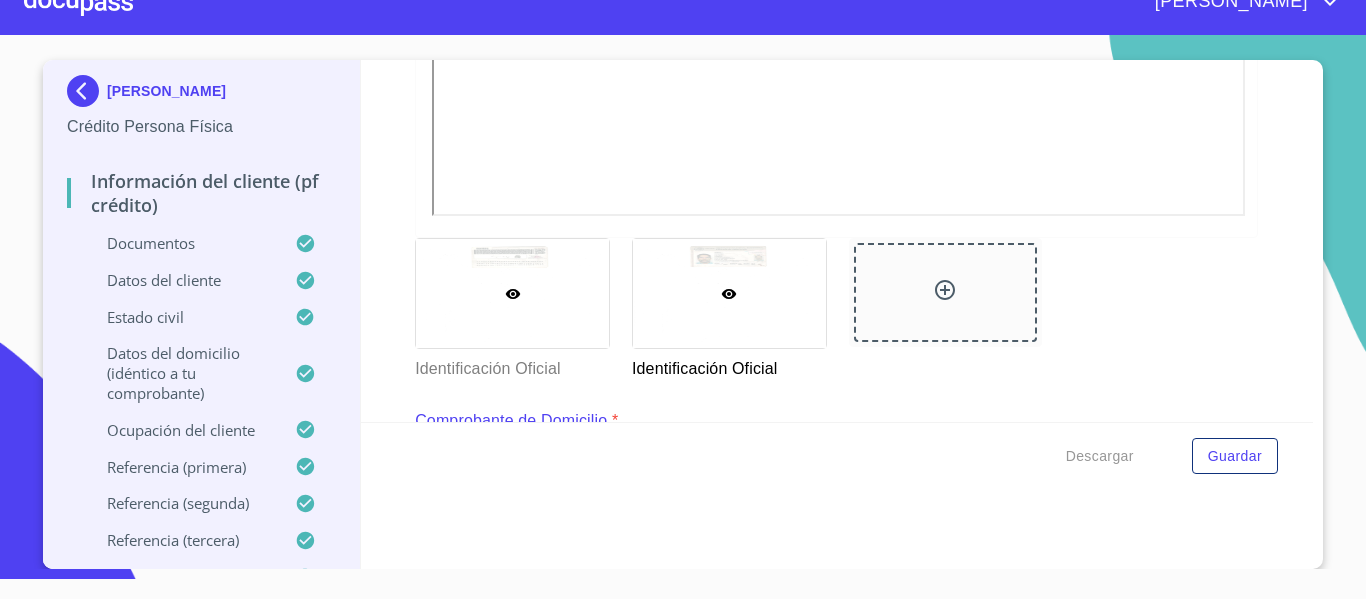 click at bounding box center (512, 293) 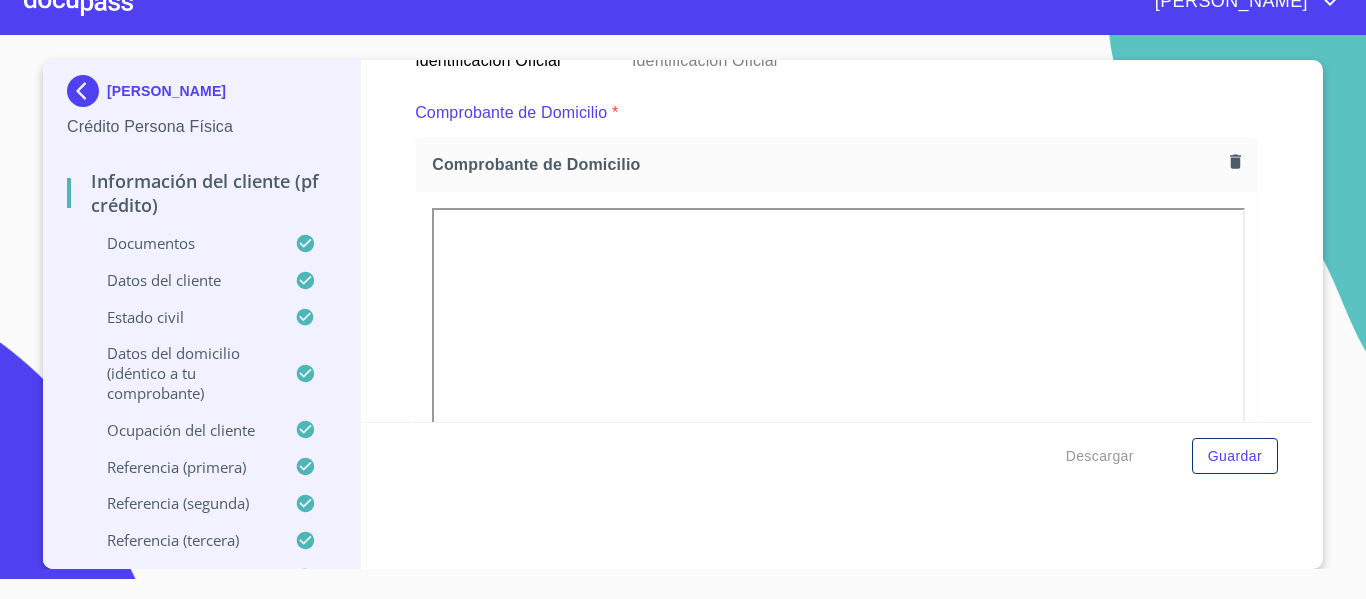scroll, scrollTop: 1139, scrollLeft: 0, axis: vertical 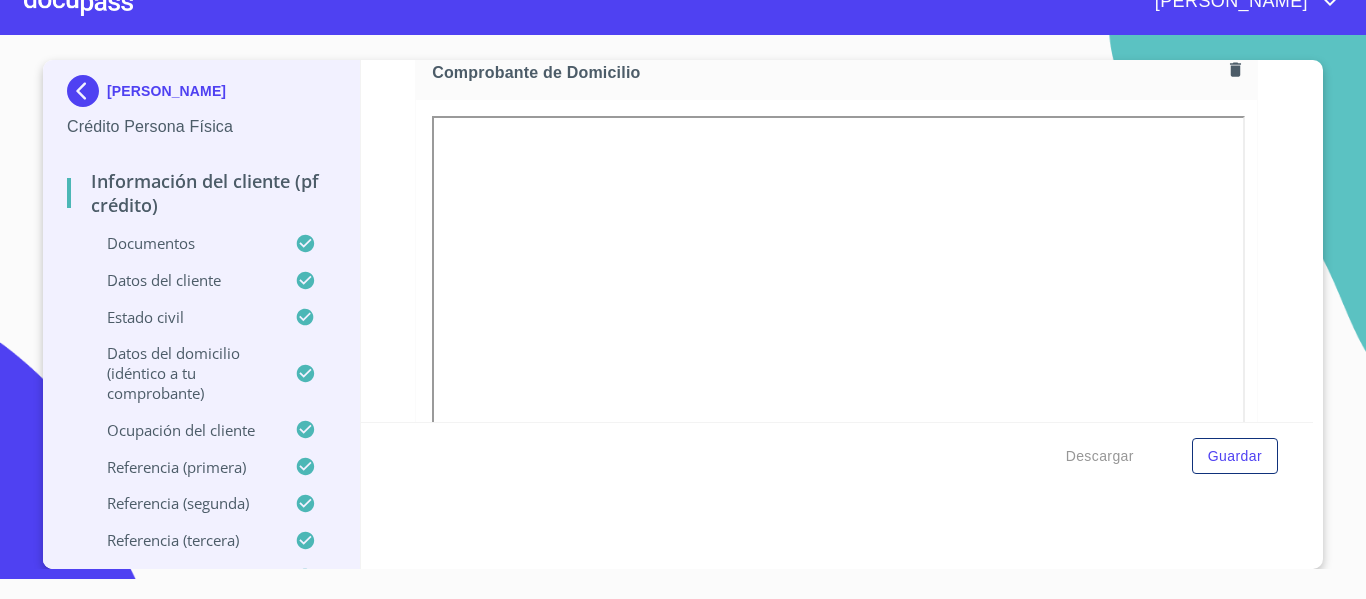 click on "Información del cliente (PF crédito)   Documentos Documento de identificación.   * INE ​ Identificación Oficial * Identificación Oficial Identificación Oficial Identificación Oficial Comprobante de Domicilio * Comprobante de Domicilio Comprobante de [PERSON_NAME] de ingresos   * Independiente/Dueño de negocio/Persona Moral ​ Comprobante de Ingresos mes 1 * Comprobante de Ingresos mes 1 Comprobante de Ingresos mes 1 Comprobante de Ingresos mes 2 * Comprobante de Ingresos mes 2 Comprobante de Ingresos mes 2 Comprobante de Ingresos mes 3 * Comprobante de Ingresos mes 3 Comprobante de Ingresos mes 3 CURP * CURP [PERSON_NAME] de situación fiscal Arrastra o selecciona el (los) documento(s) para agregar Datos del cliente Apellido [PERSON_NAME]   * [PERSON_NAME] ​ Apellido Materno   * [PERSON_NAME] ​ Primer nombre   * [PERSON_NAME] ​ [PERSON_NAME] Nombre ​ Fecha de nacimiento * 14 de [DATE]. de [DEMOGRAPHIC_DATA] ​ RFC   * CAEE580714RK3 ​ CURP   * CAEE580714HJCRSN07 ​ ID de Identificación 1827961242 ​   * ​ *" at bounding box center (837, 241) 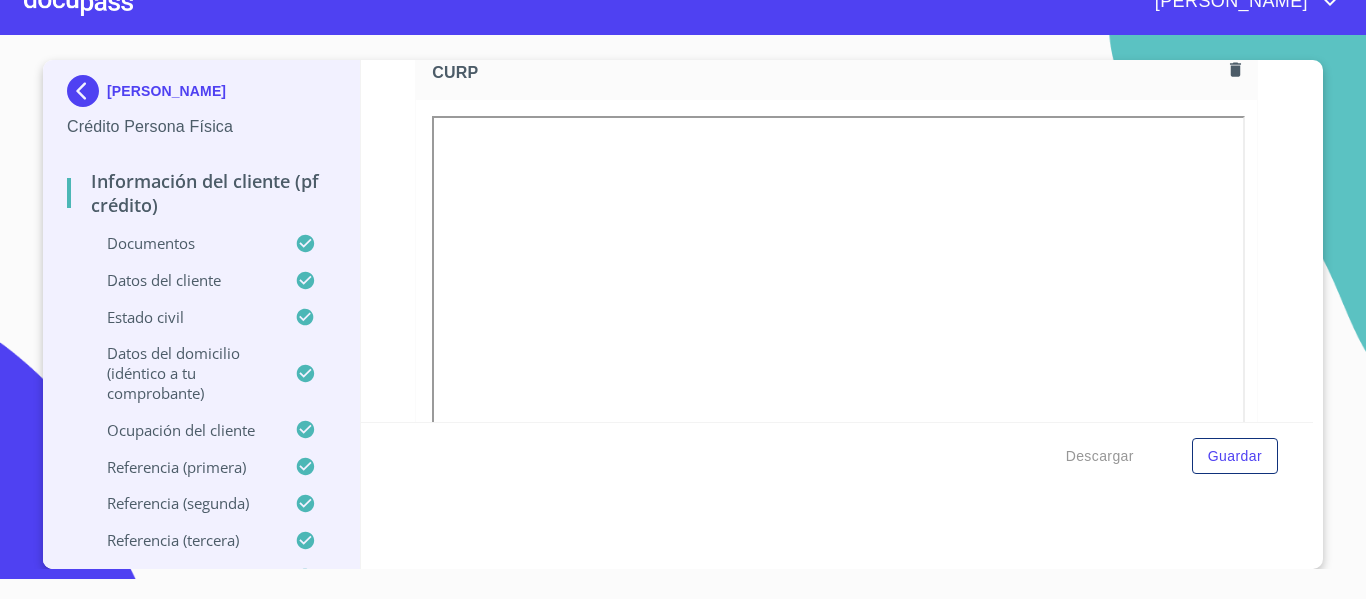 scroll, scrollTop: 4639, scrollLeft: 0, axis: vertical 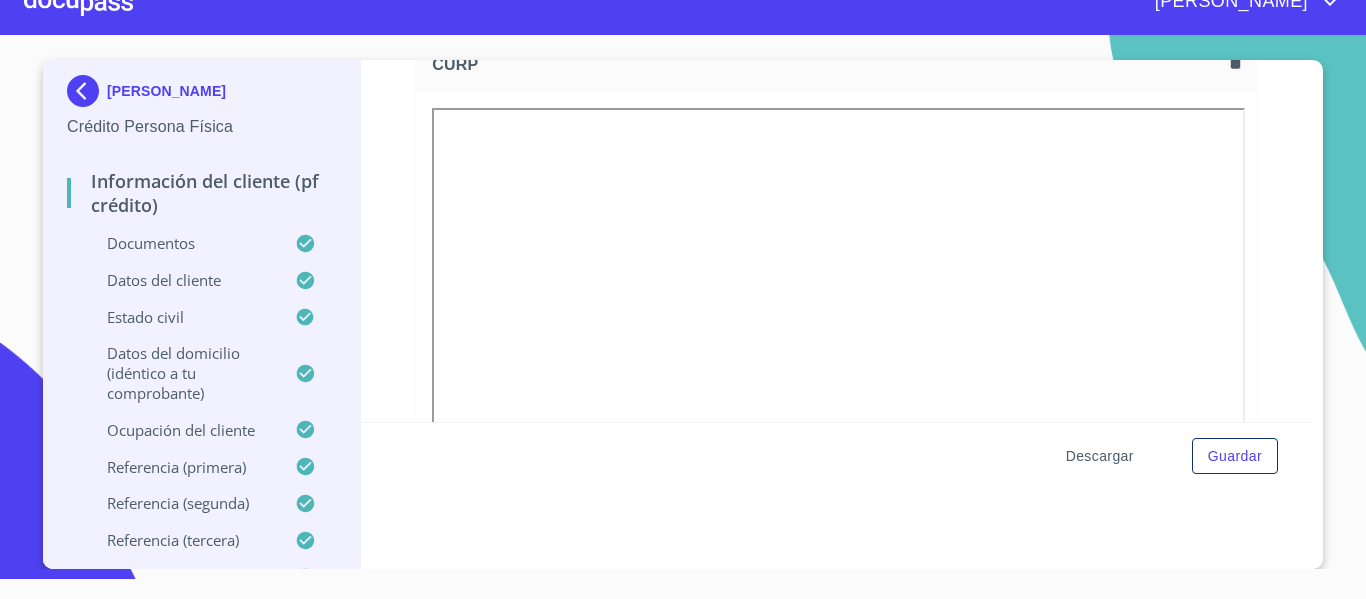 click on "Descargar" at bounding box center (1100, 456) 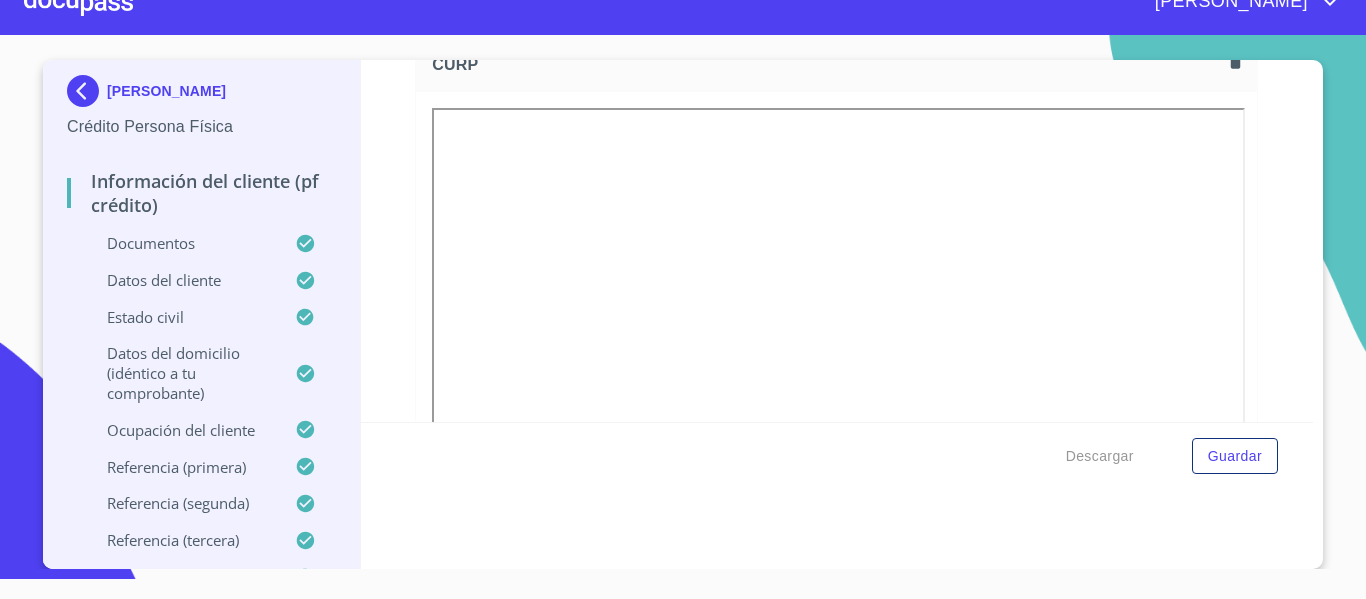 drag, startPoint x: 1235, startPoint y: 2, endPoint x: 829, endPoint y: 71, distance: 411.82156 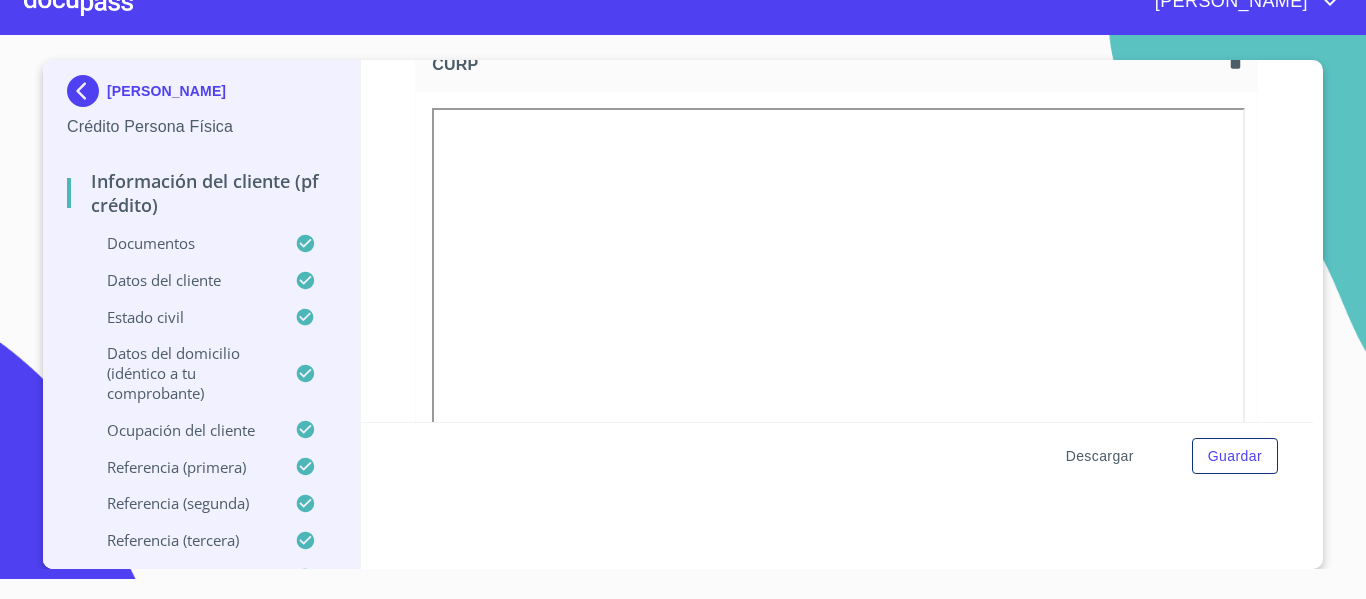 click on "Descargar" at bounding box center [1100, 456] 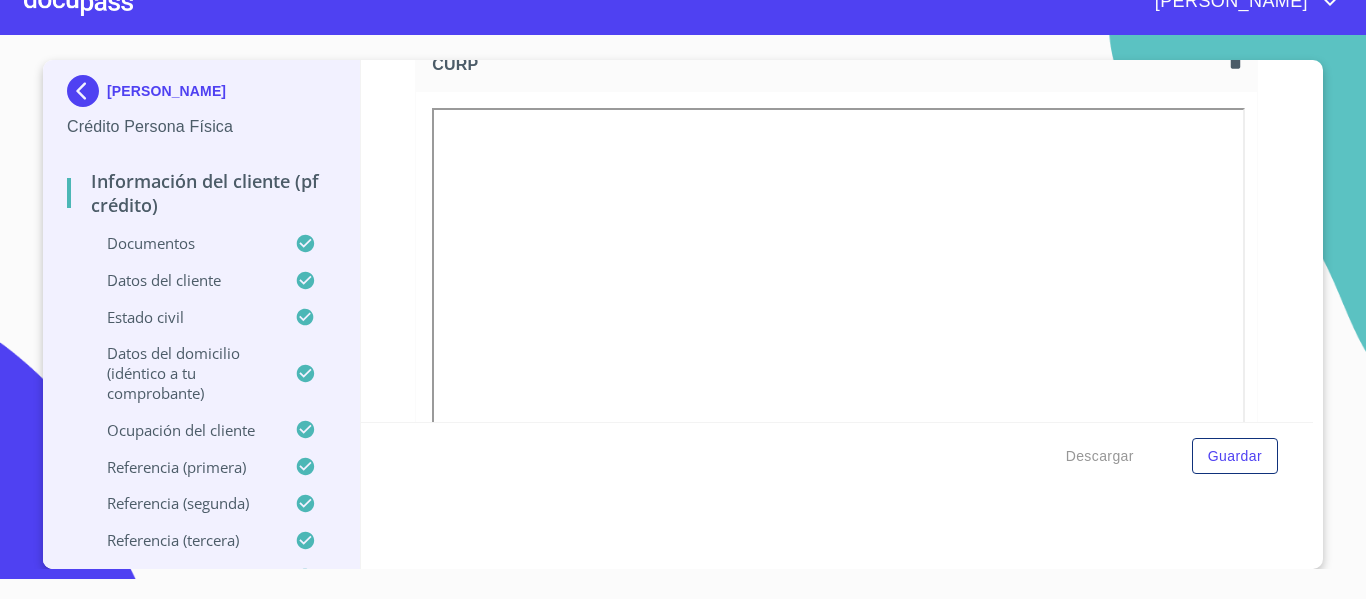 scroll, scrollTop: 0, scrollLeft: 0, axis: both 